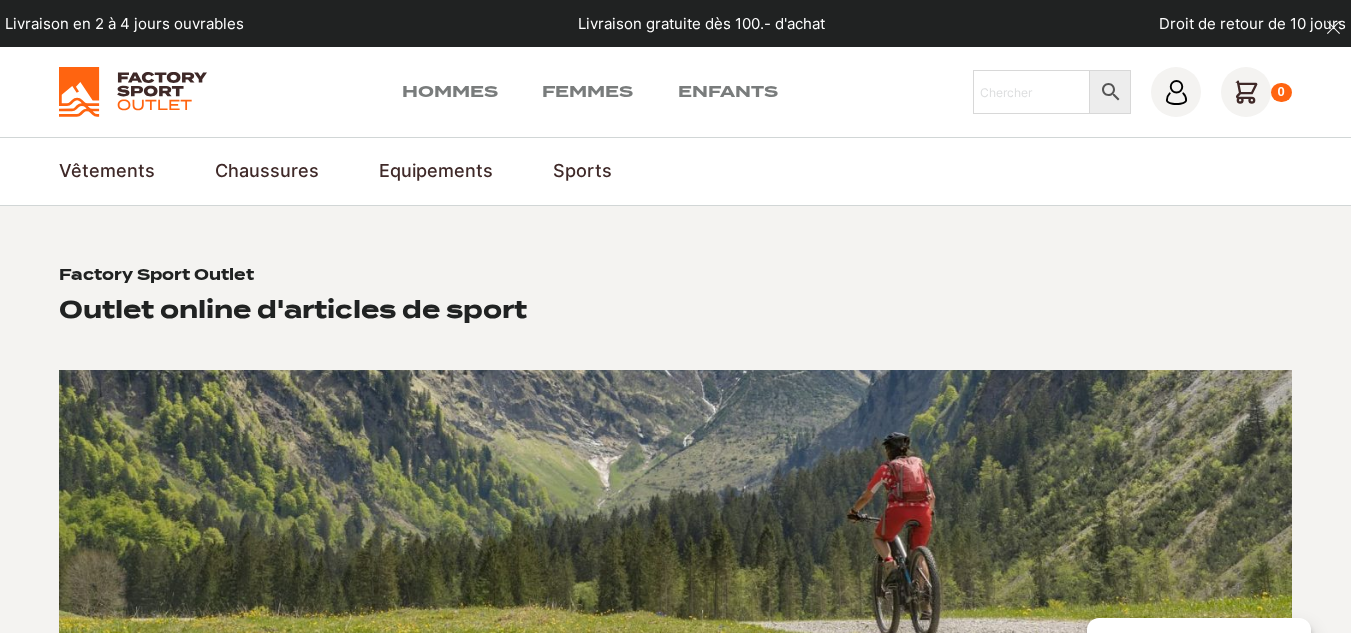 scroll, scrollTop: 0, scrollLeft: 0, axis: both 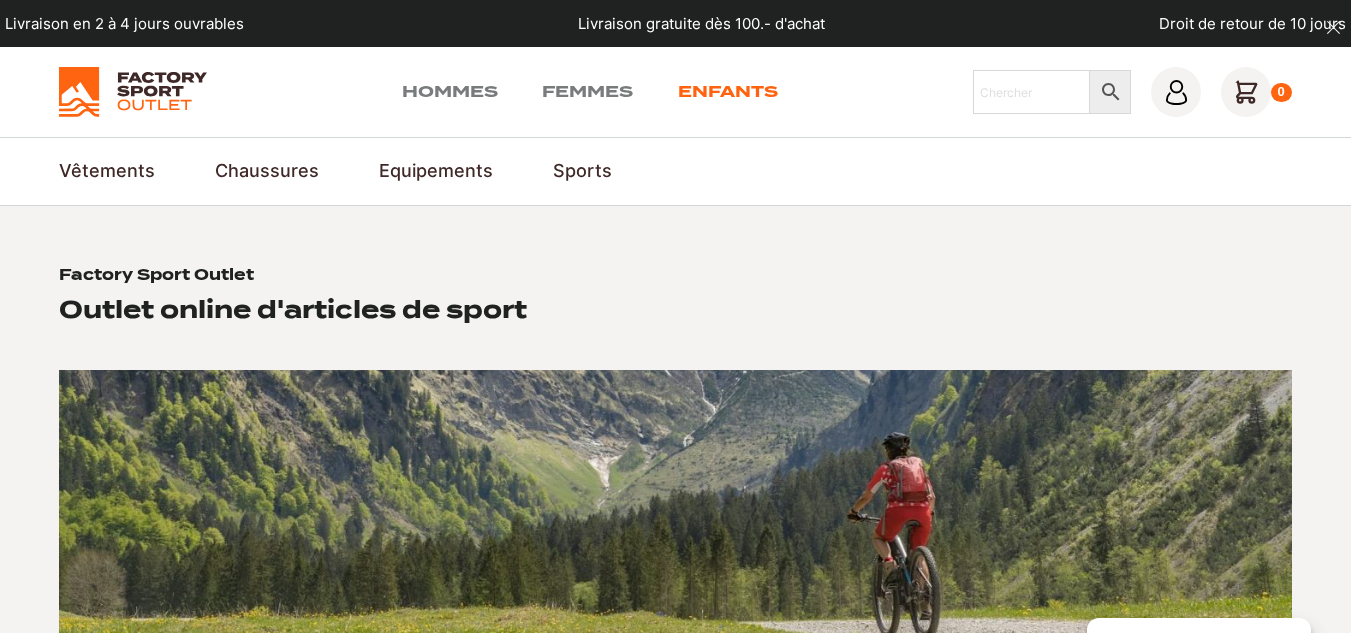click on "Enfants" at bounding box center [728, 92] 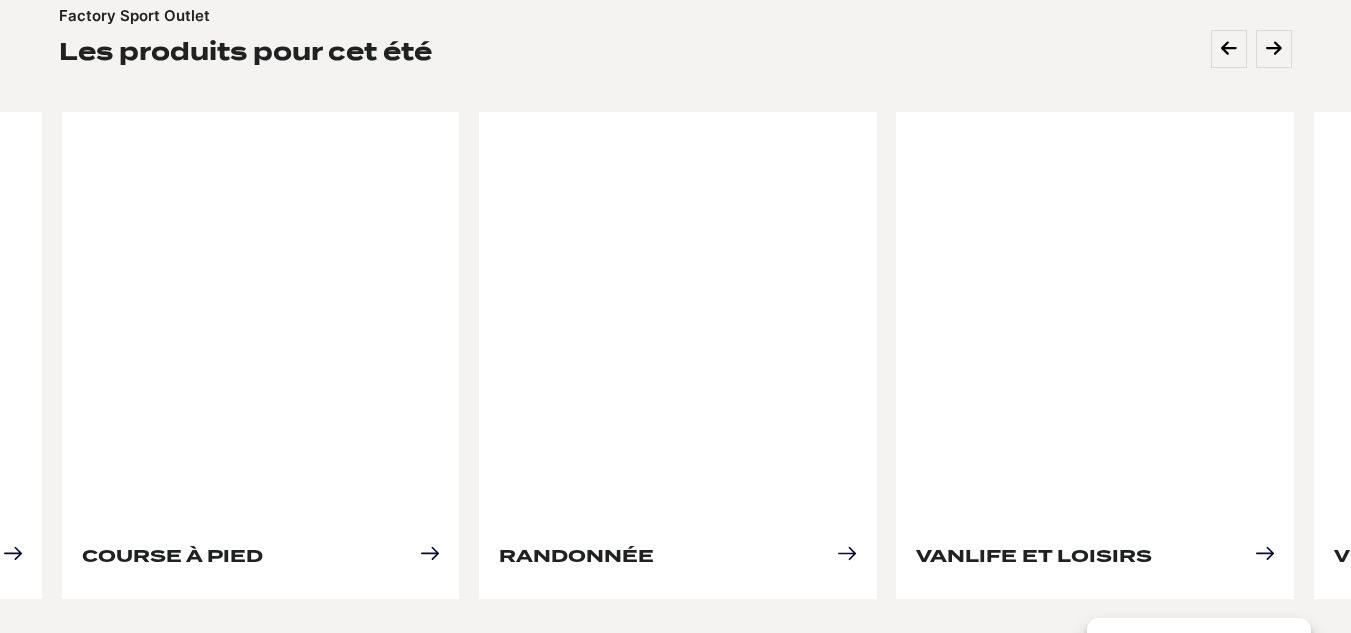 scroll, scrollTop: 920, scrollLeft: 0, axis: vertical 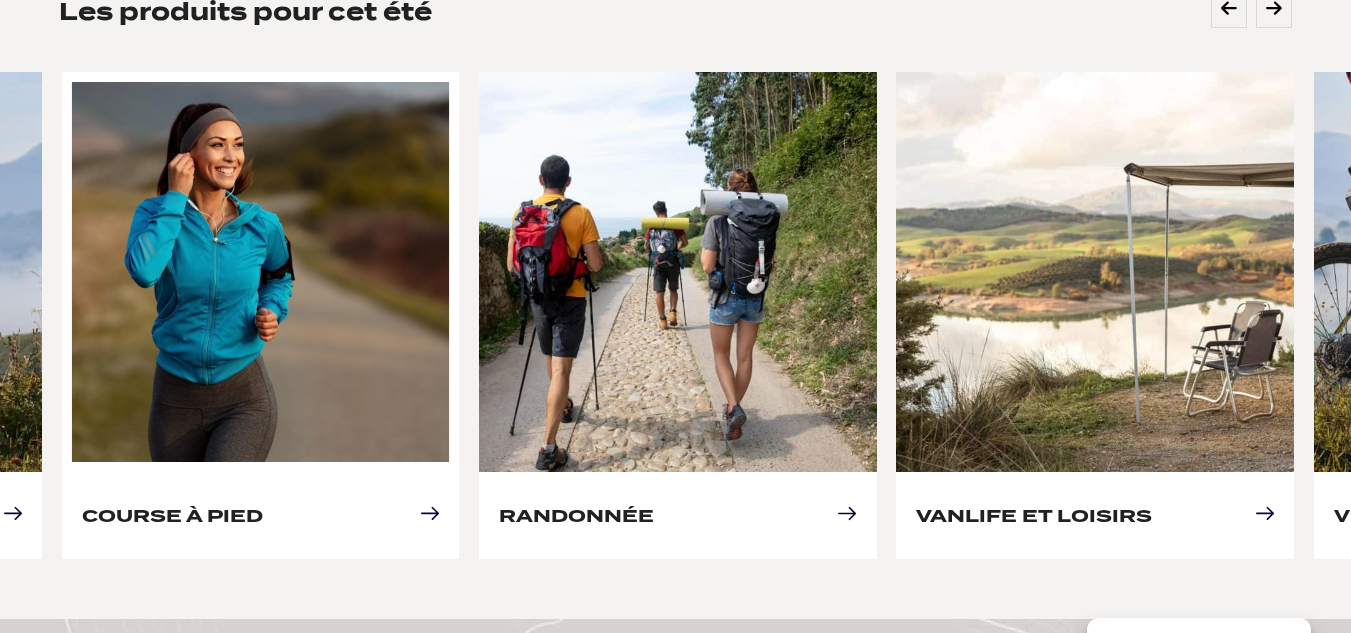click on "Course à pied" at bounding box center [172, 515] 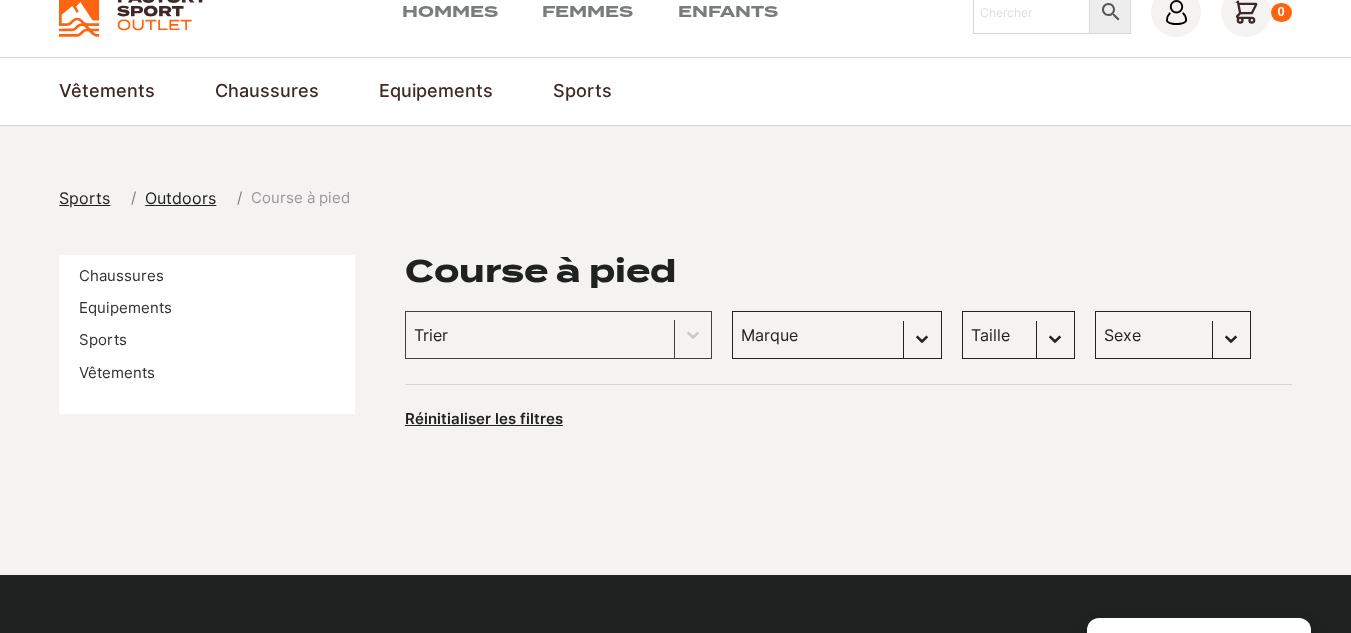 scroll, scrollTop: 240, scrollLeft: 0, axis: vertical 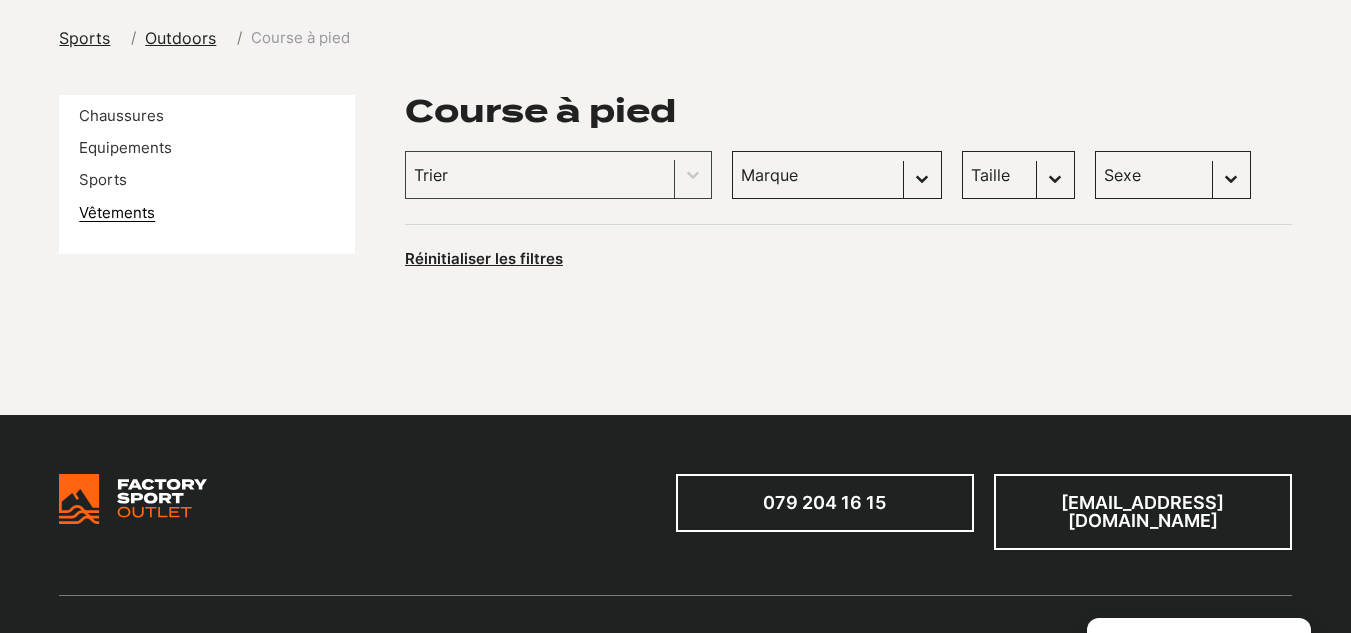 click on "Vêtements" at bounding box center [117, 212] 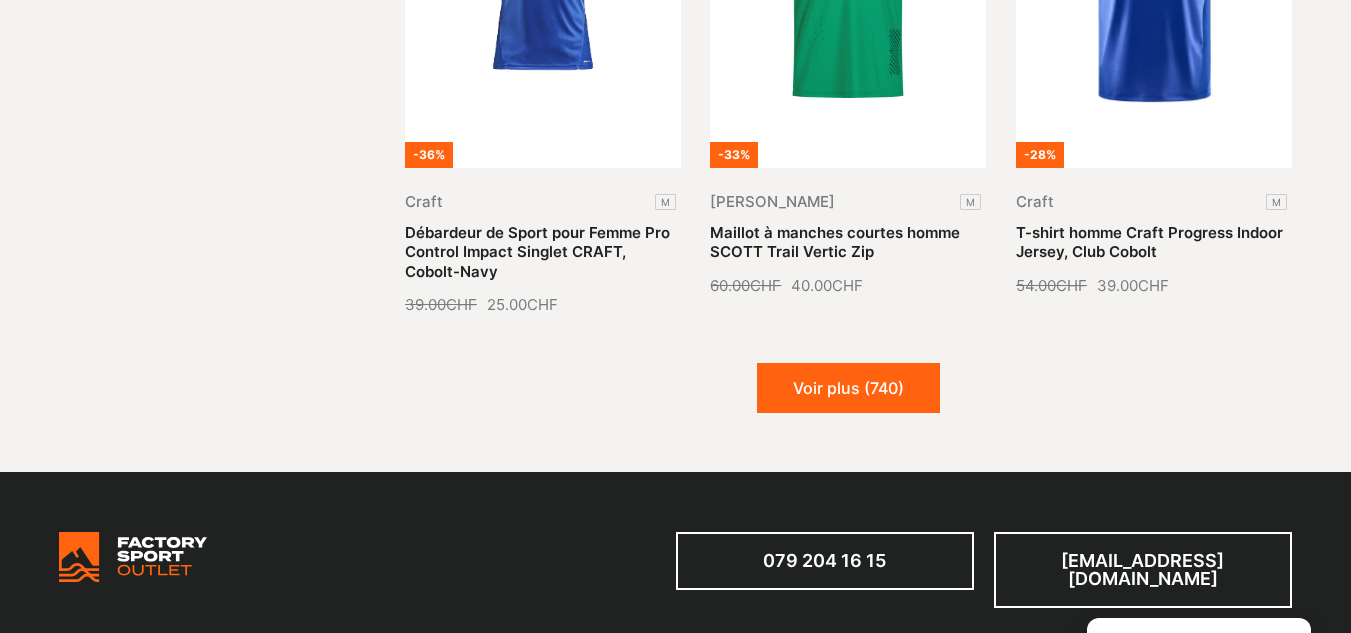 scroll, scrollTop: 2520, scrollLeft: 0, axis: vertical 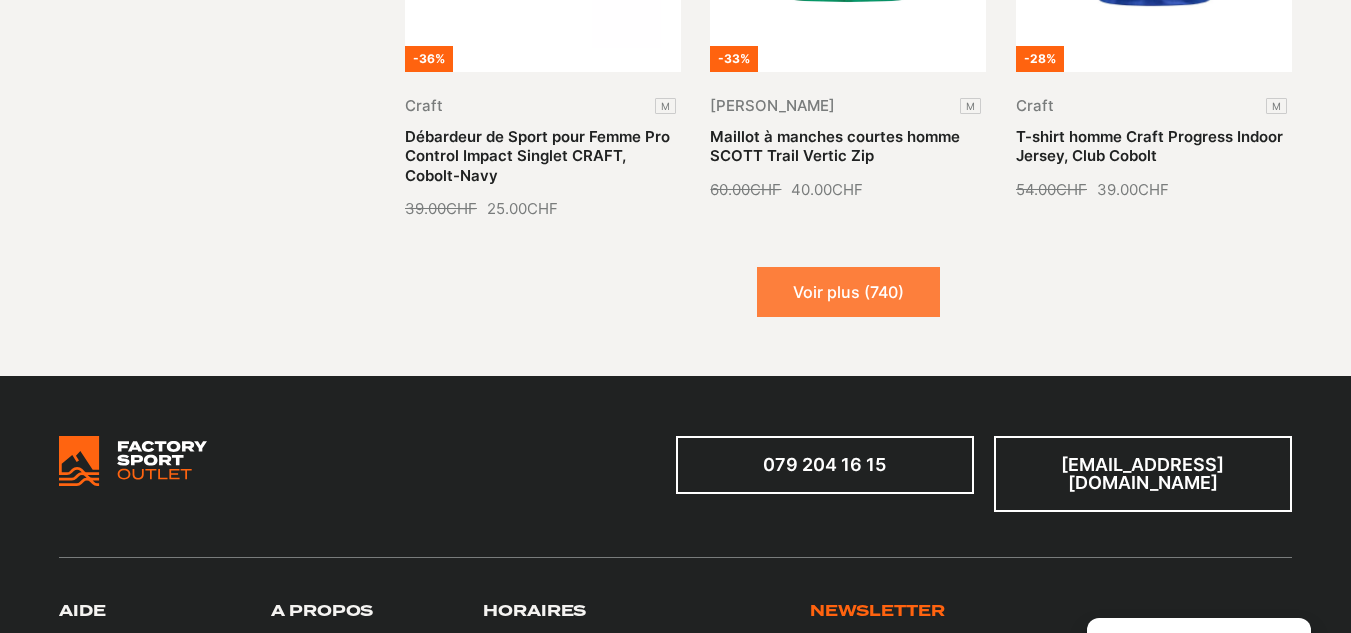 click on "Voir plus (740)" at bounding box center (848, 292) 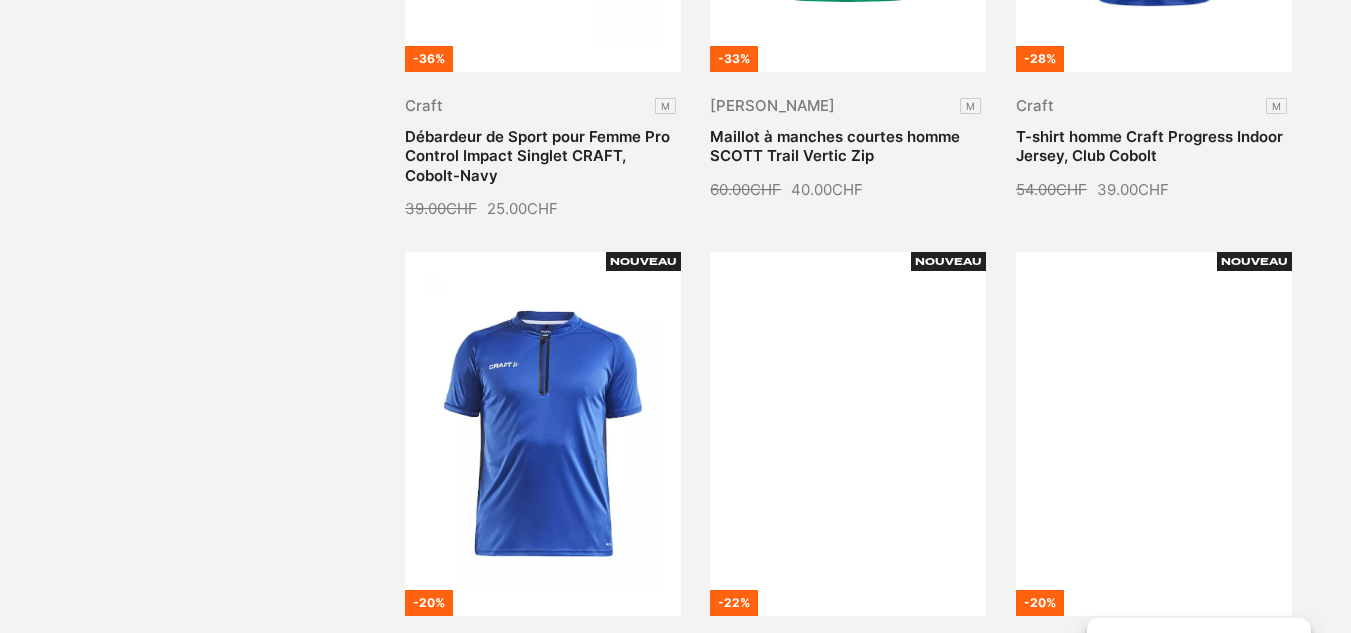 type 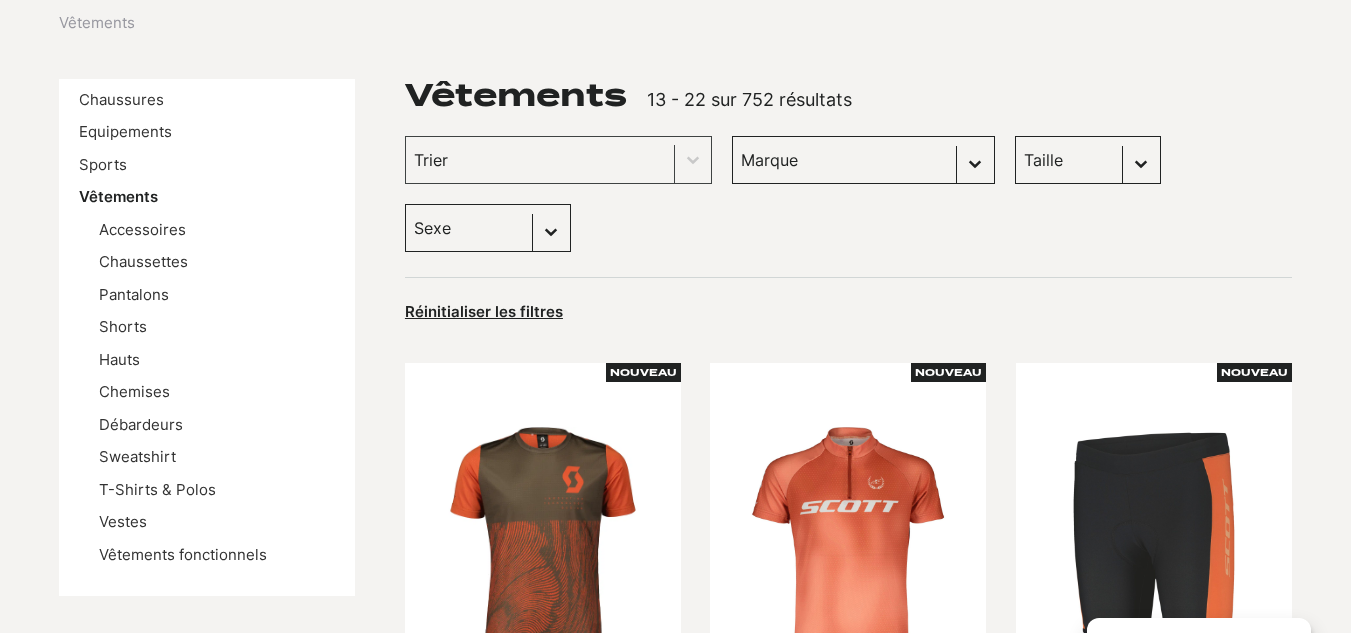 scroll, scrollTop: 280, scrollLeft: 0, axis: vertical 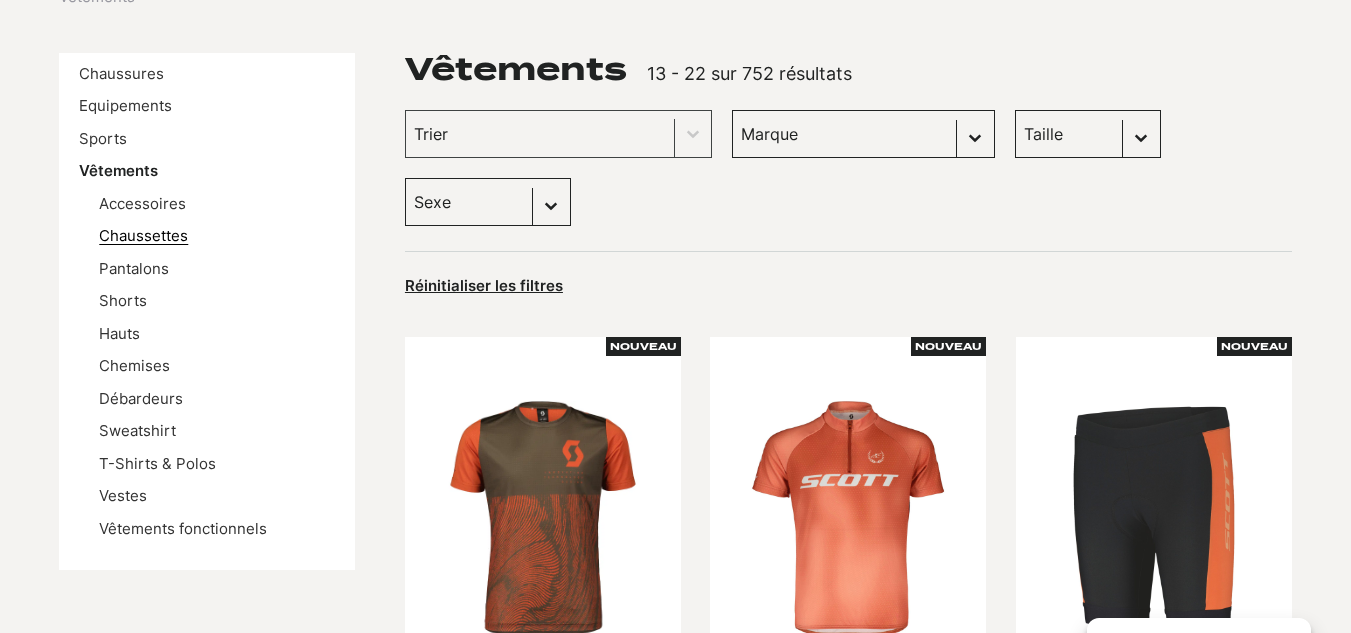 click on "Chaussettes" at bounding box center (143, 235) 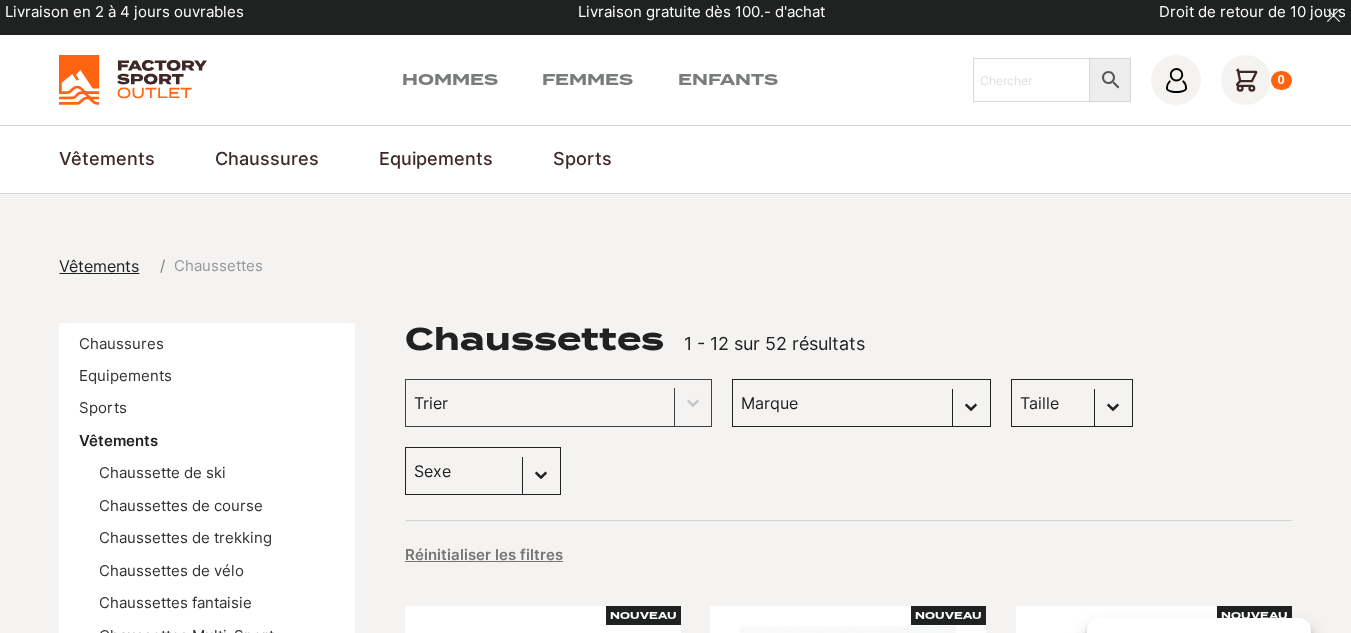 scroll, scrollTop: 0, scrollLeft: 0, axis: both 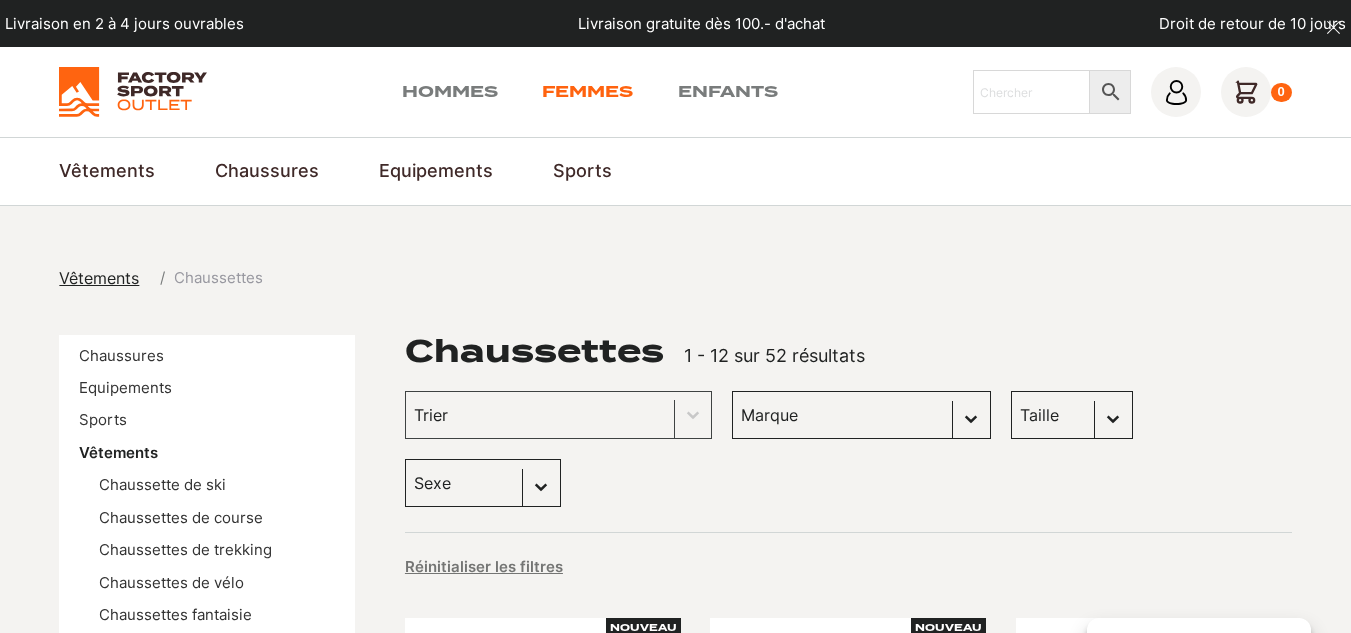 click on "Femmes" at bounding box center [587, 92] 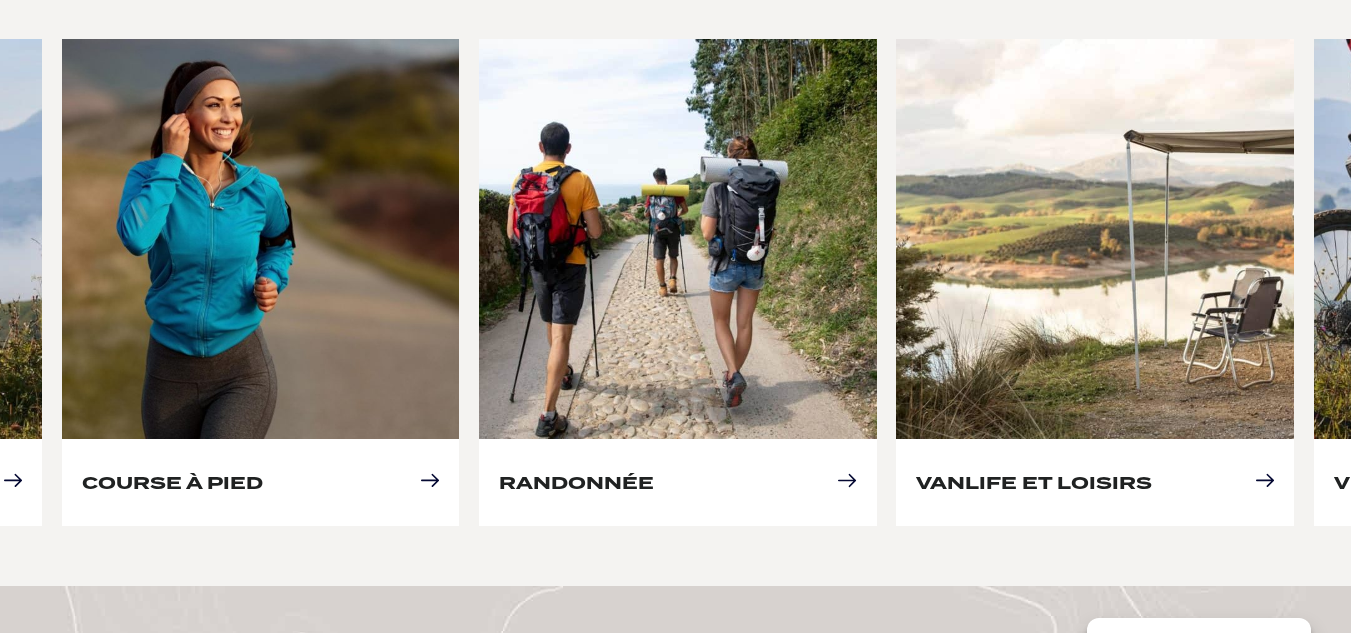 scroll, scrollTop: 1107, scrollLeft: 0, axis: vertical 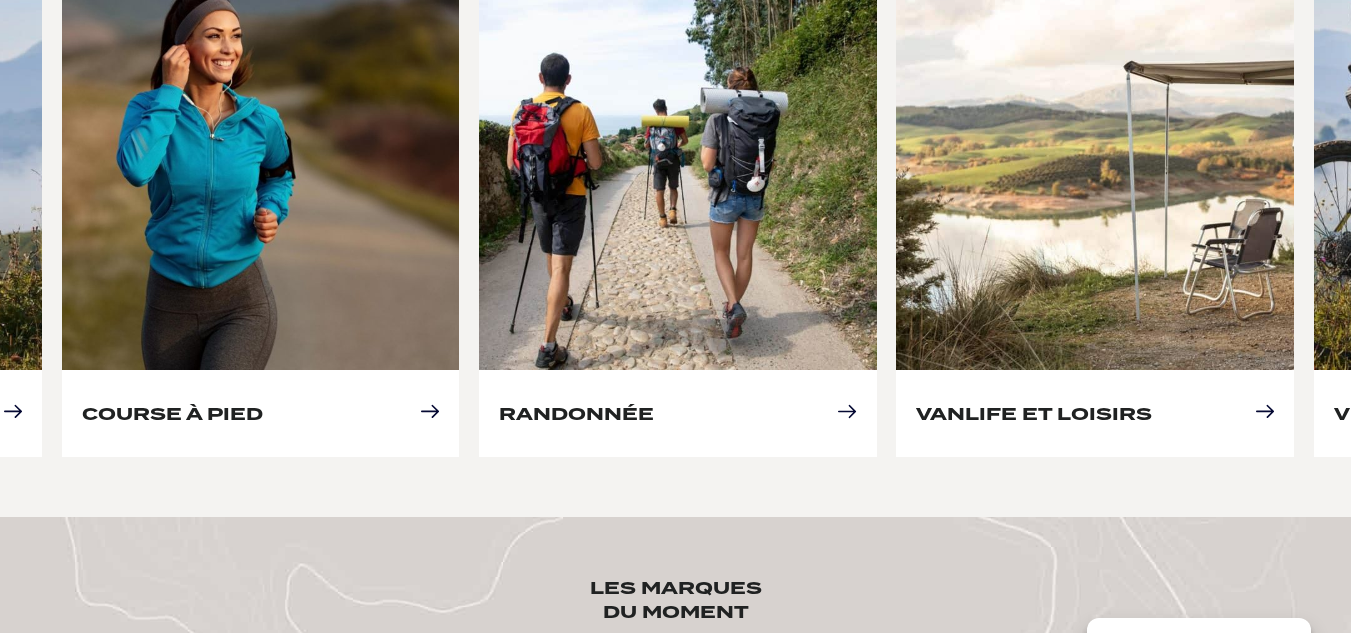 drag, startPoint x: 1360, startPoint y: 105, endPoint x: 1358, endPoint y: 169, distance: 64.03124 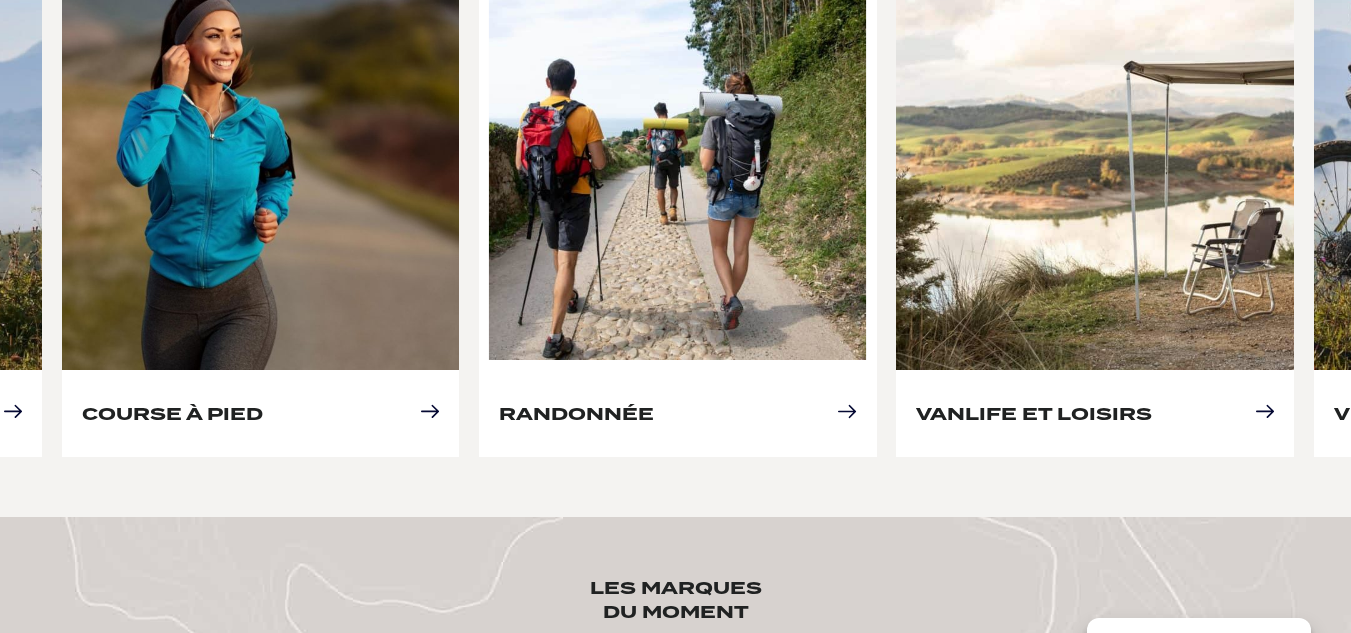 click on "Randonnée" at bounding box center (576, 413) 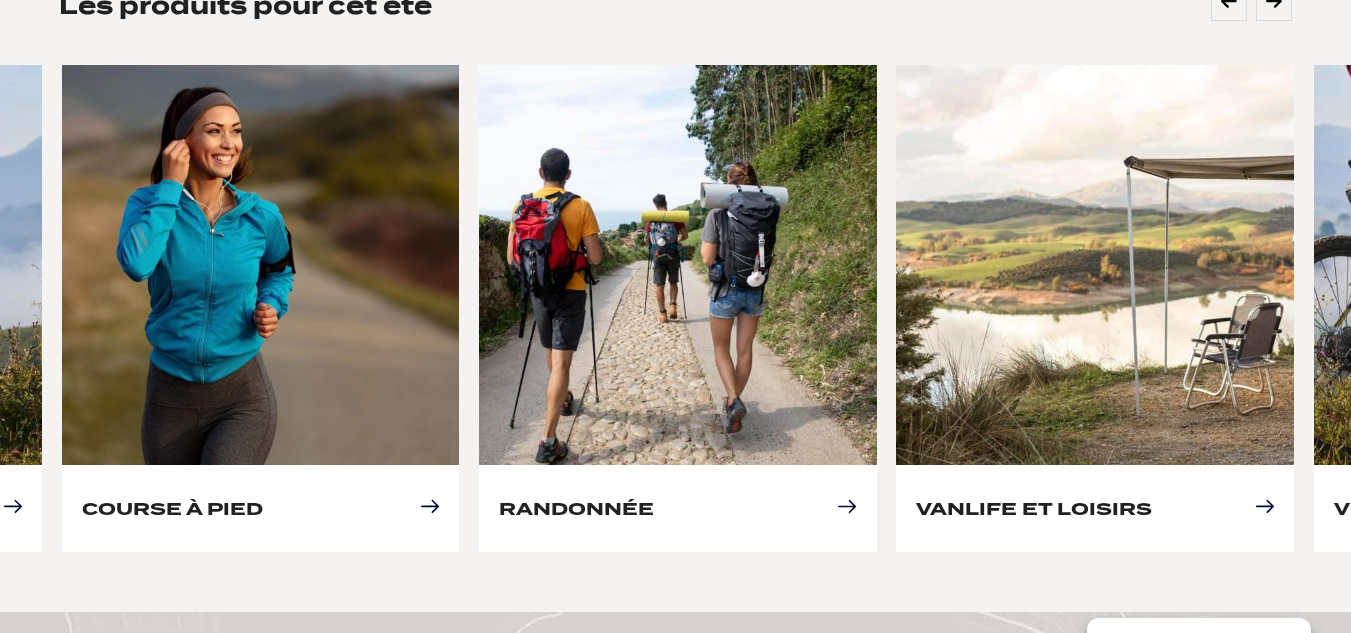 scroll, scrollTop: 865, scrollLeft: 0, axis: vertical 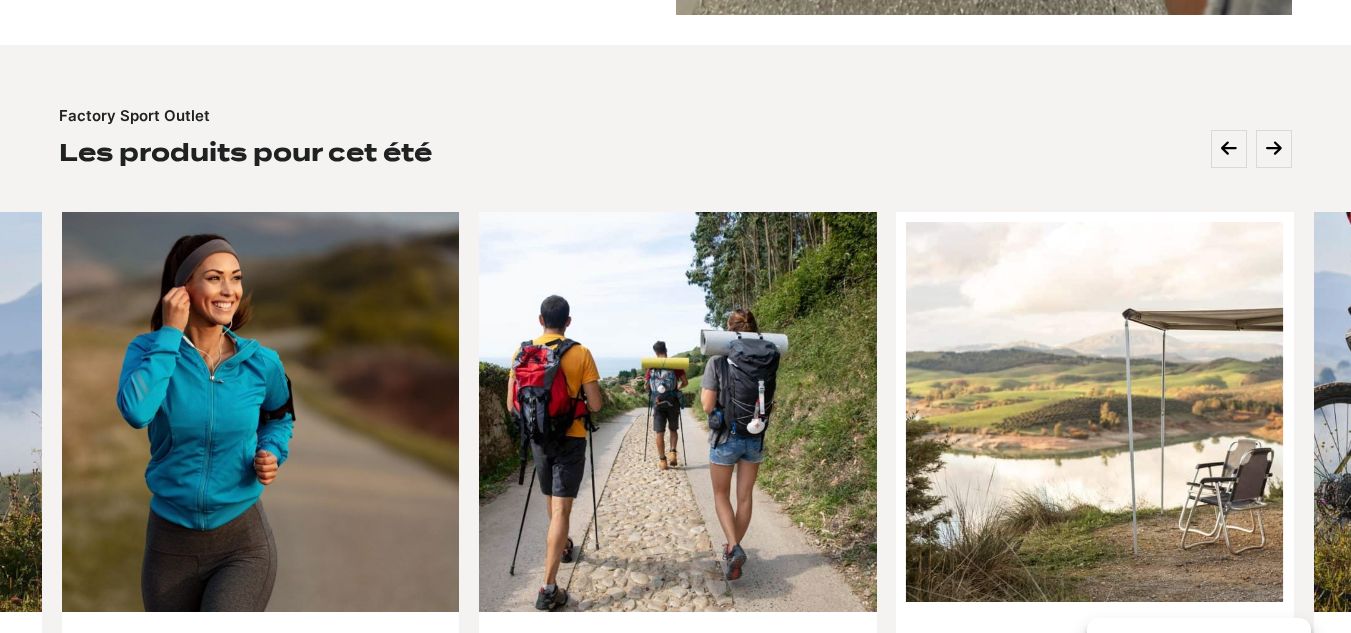 click on "Vanlife et loisirs" at bounding box center [1034, 655] 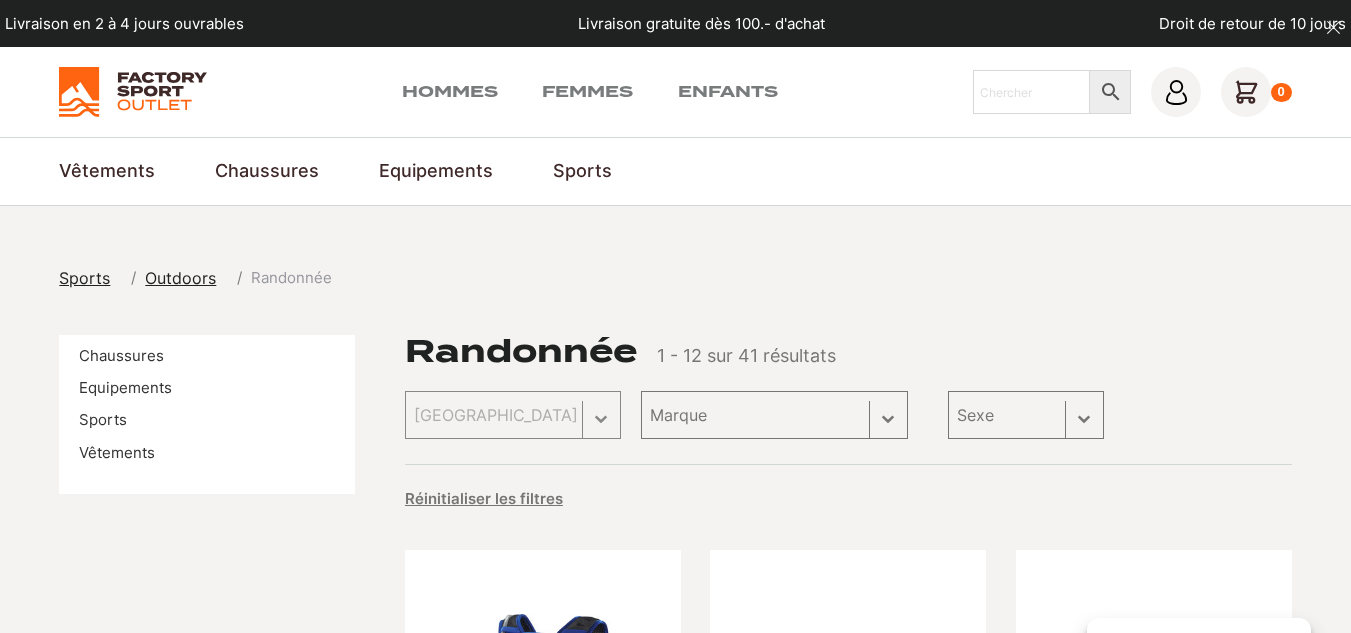 scroll, scrollTop: 0, scrollLeft: 0, axis: both 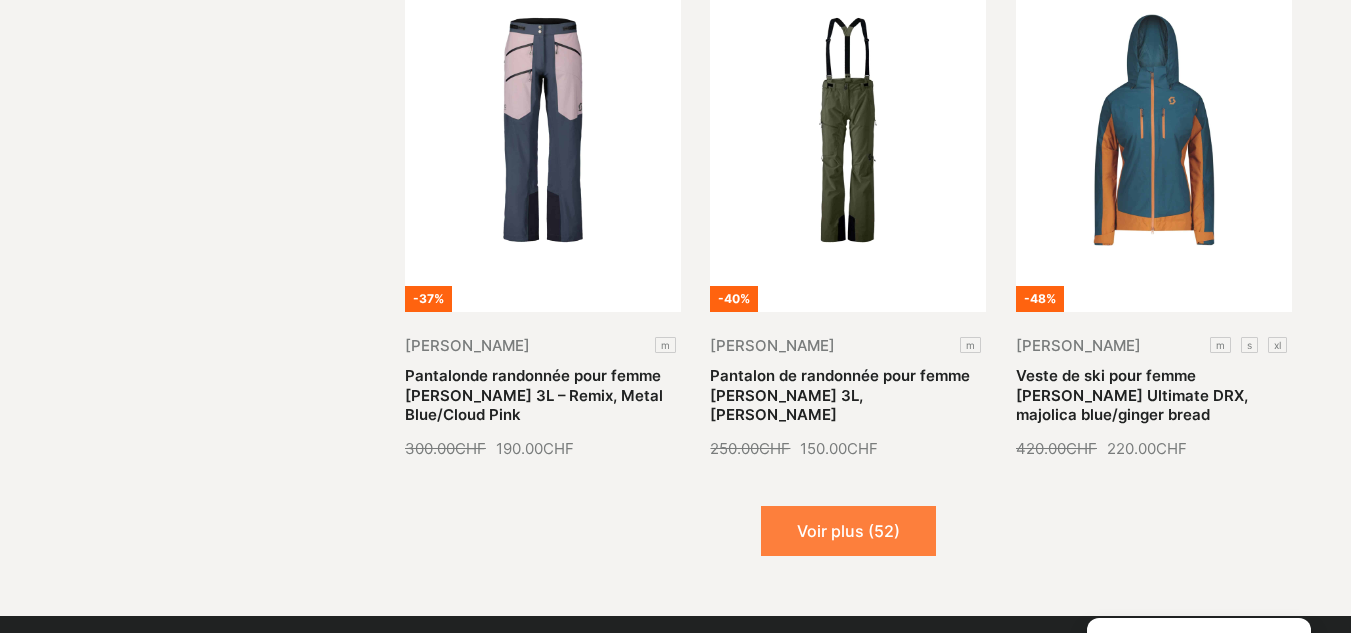 click on "Voir plus (52)" at bounding box center [848, 531] 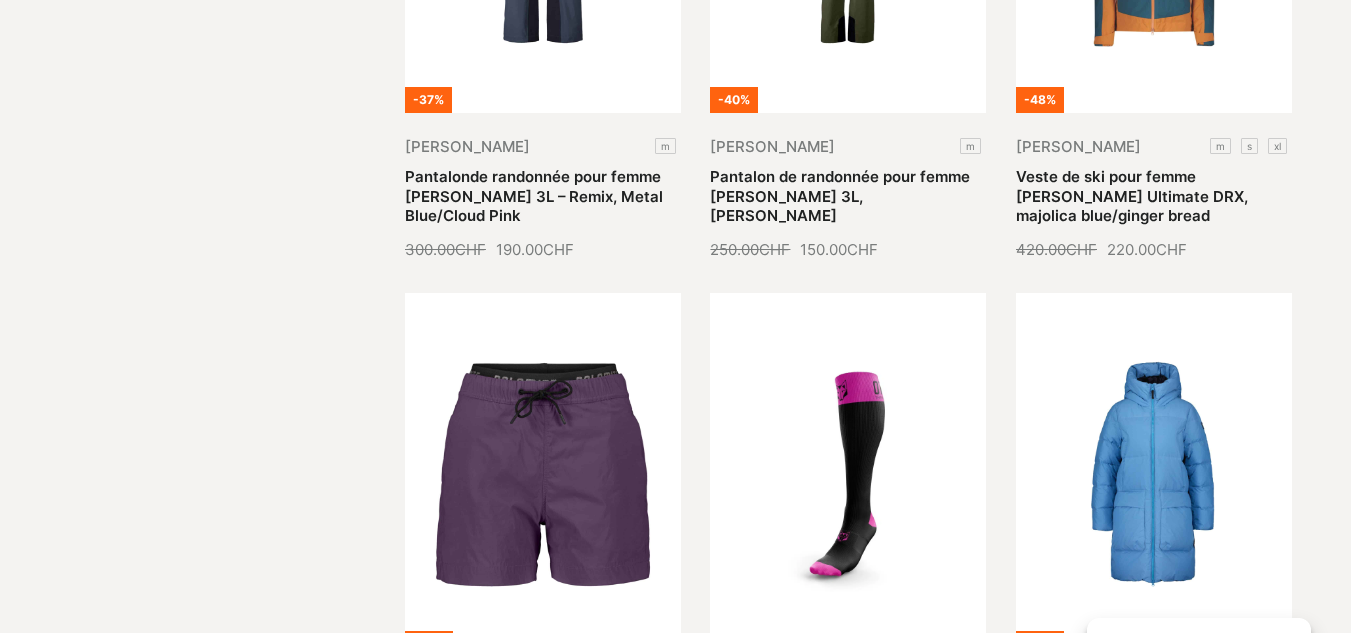 scroll, scrollTop: 2666, scrollLeft: 0, axis: vertical 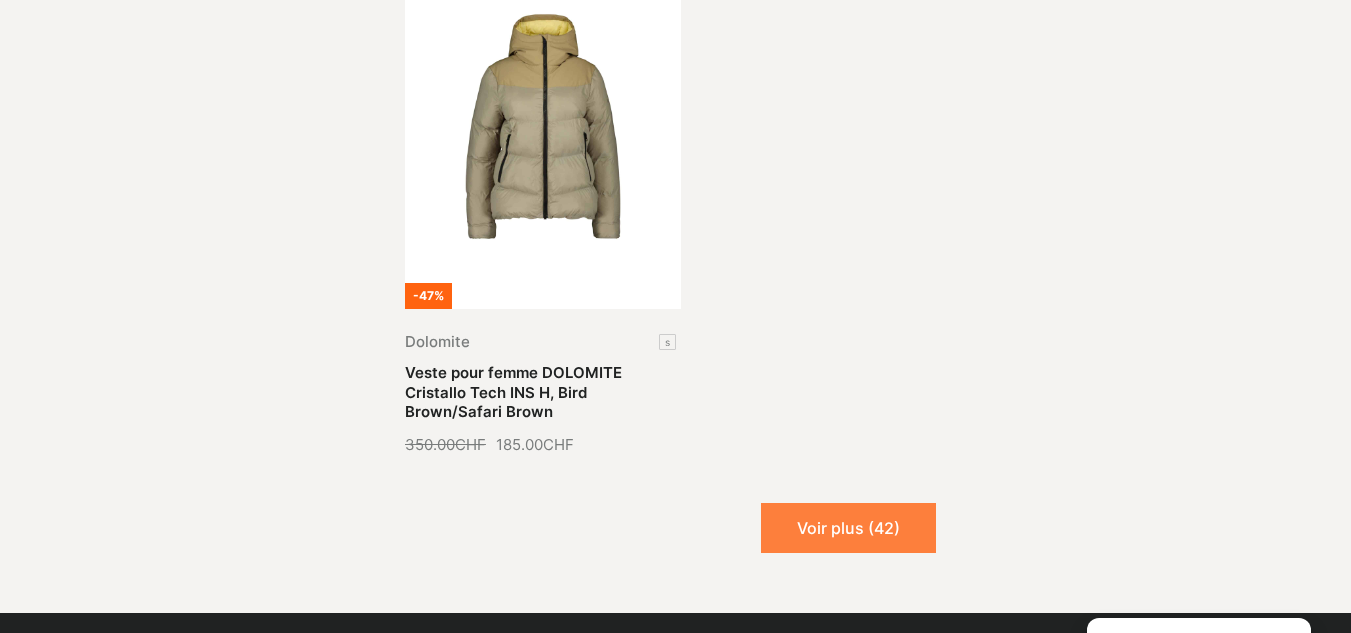 click on "Voir plus (42)" at bounding box center [848, 528] 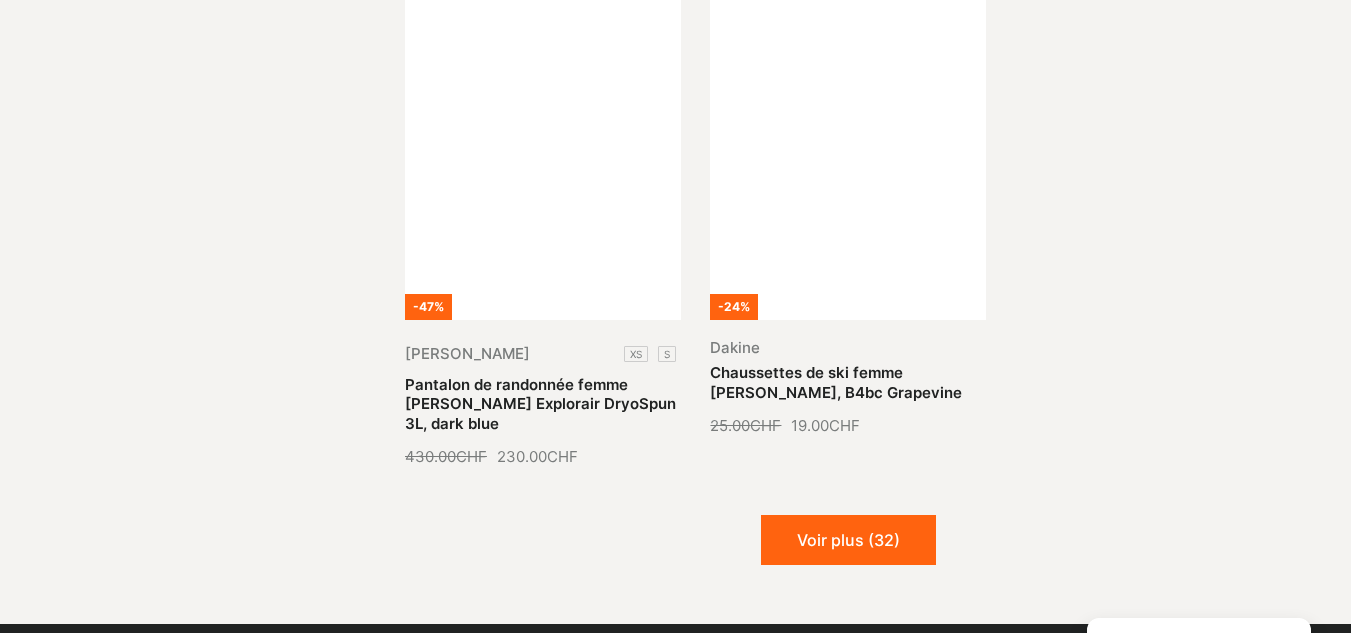 scroll, scrollTop: 5973, scrollLeft: 0, axis: vertical 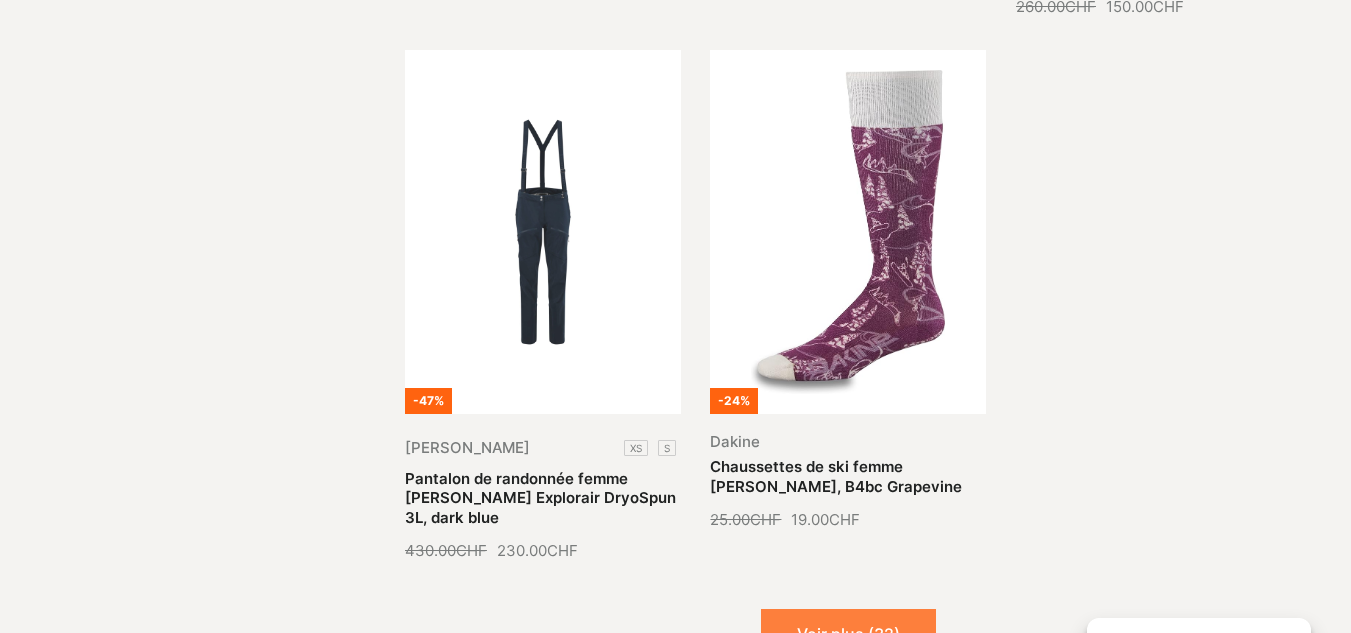 click on "Voir plus (32)" at bounding box center [848, 634] 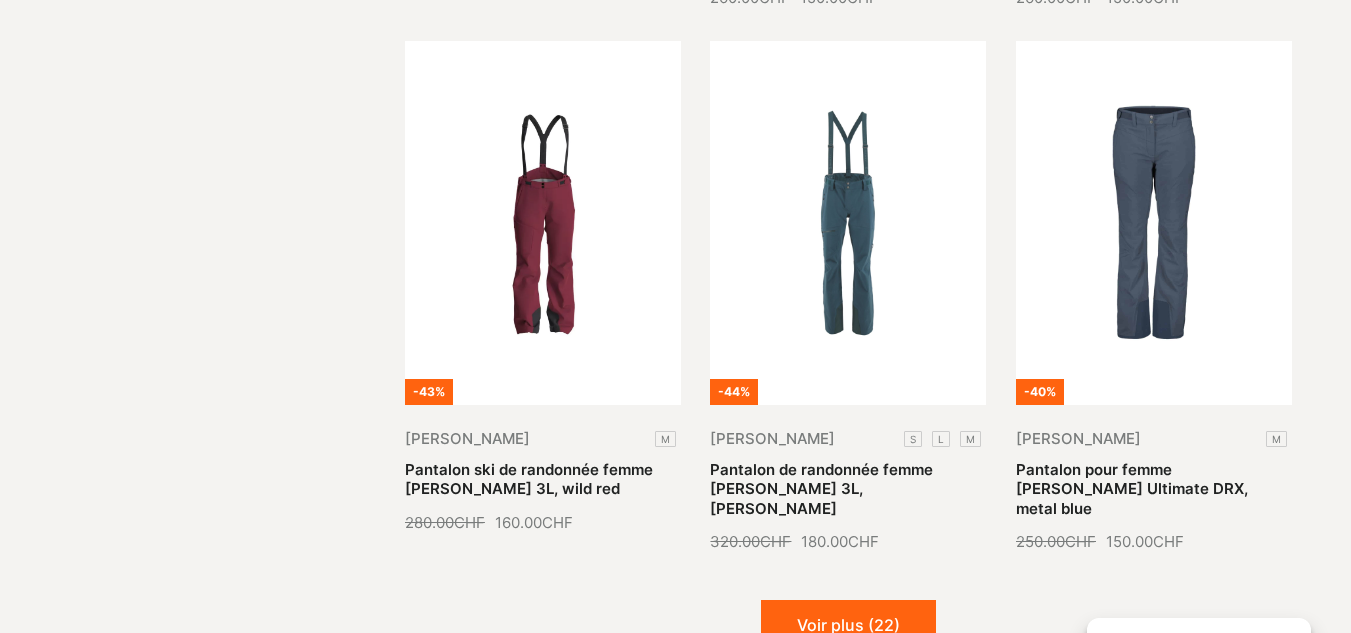 scroll, scrollTop: 7627, scrollLeft: 0, axis: vertical 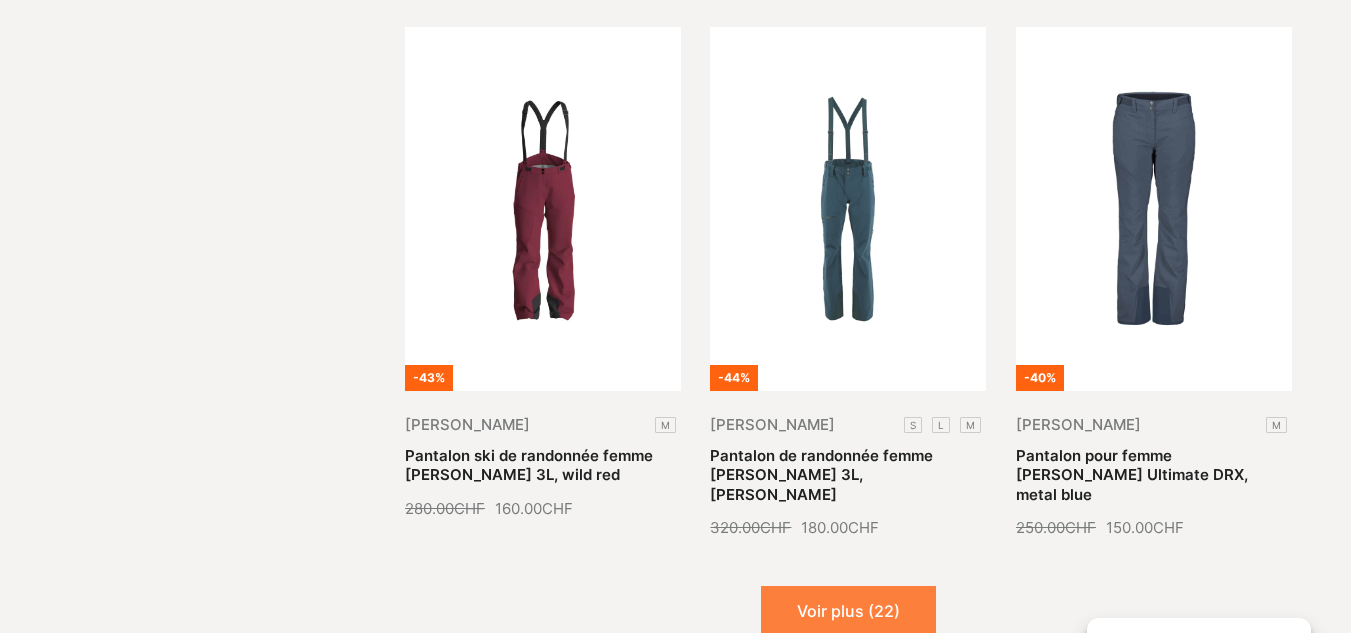 click on "Voir plus (22)" at bounding box center [848, 611] 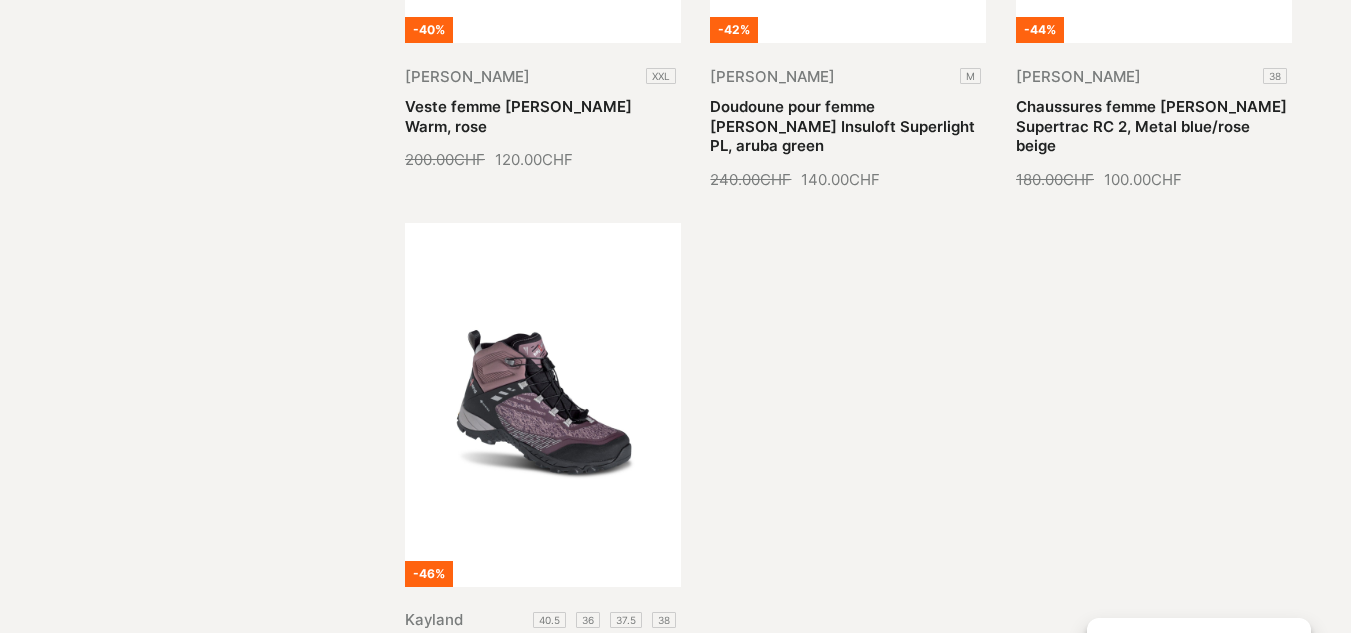 scroll, scrollTop: 9654, scrollLeft: 0, axis: vertical 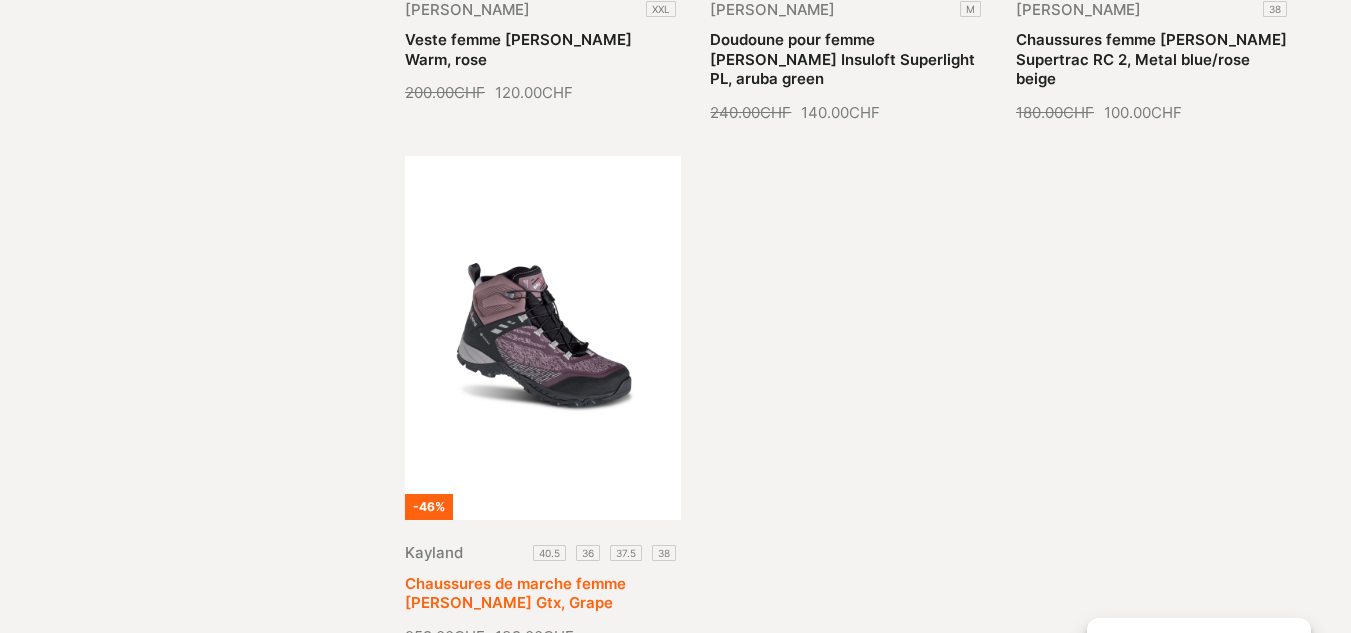click on "Chaussures de marche femme Kayland Stinger Gtx, Grape" at bounding box center (515, 593) 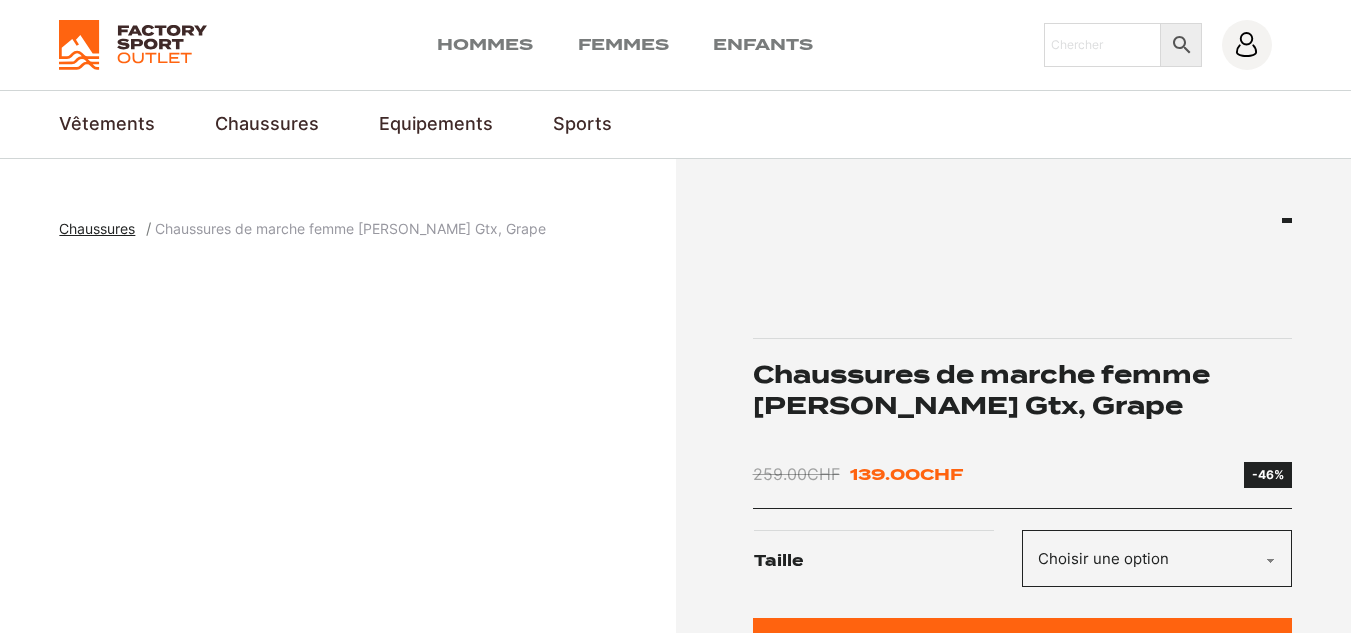 scroll, scrollTop: 0, scrollLeft: 0, axis: both 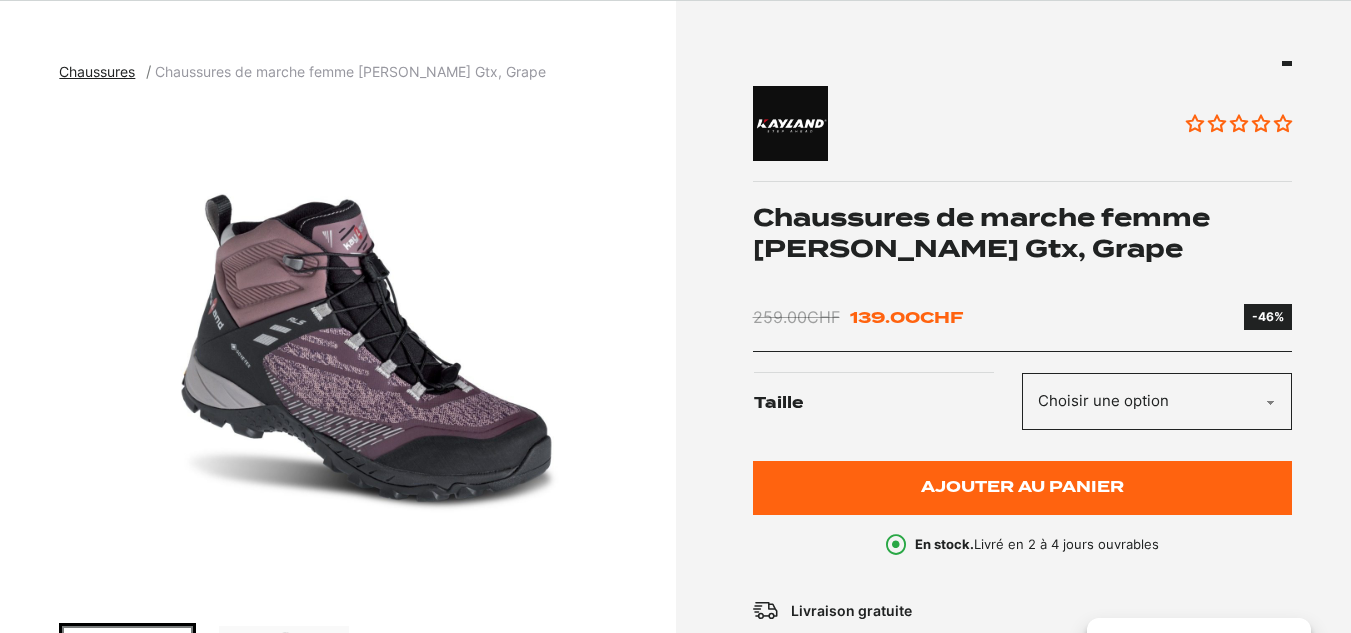 drag, startPoint x: 1358, startPoint y: 63, endPoint x: 1351, endPoint y: 103, distance: 40.60788 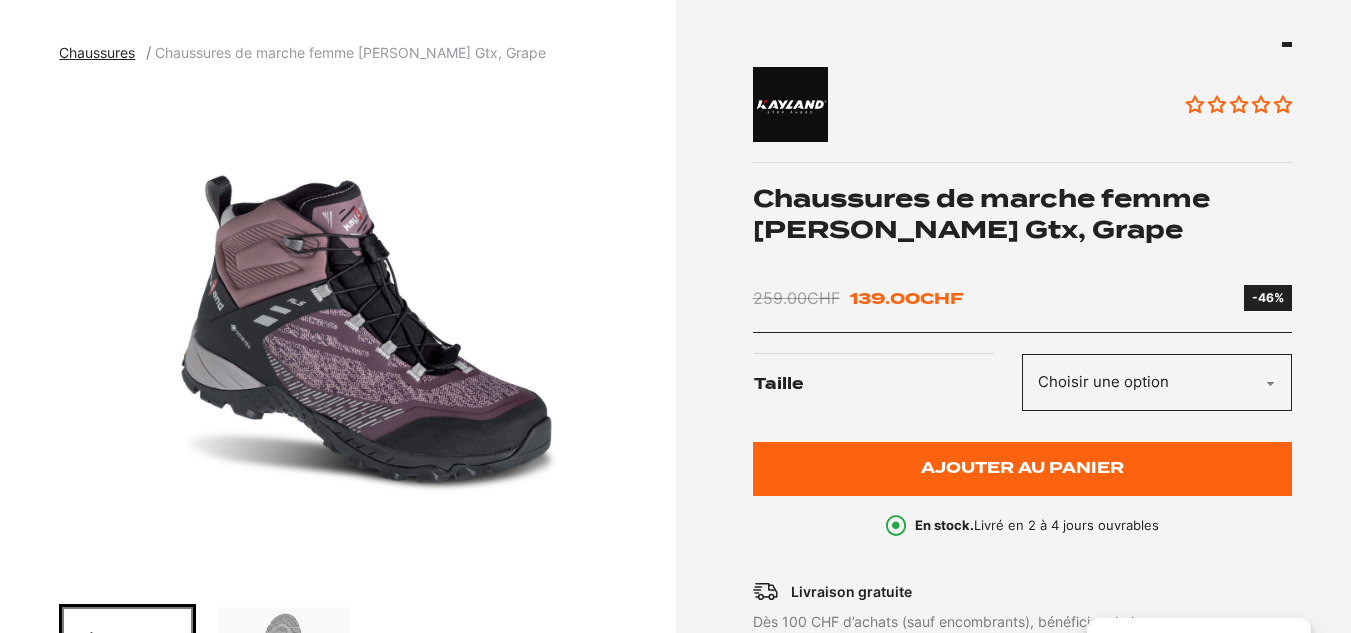 click on "Choisir une option 36 37.5 38 40.5" 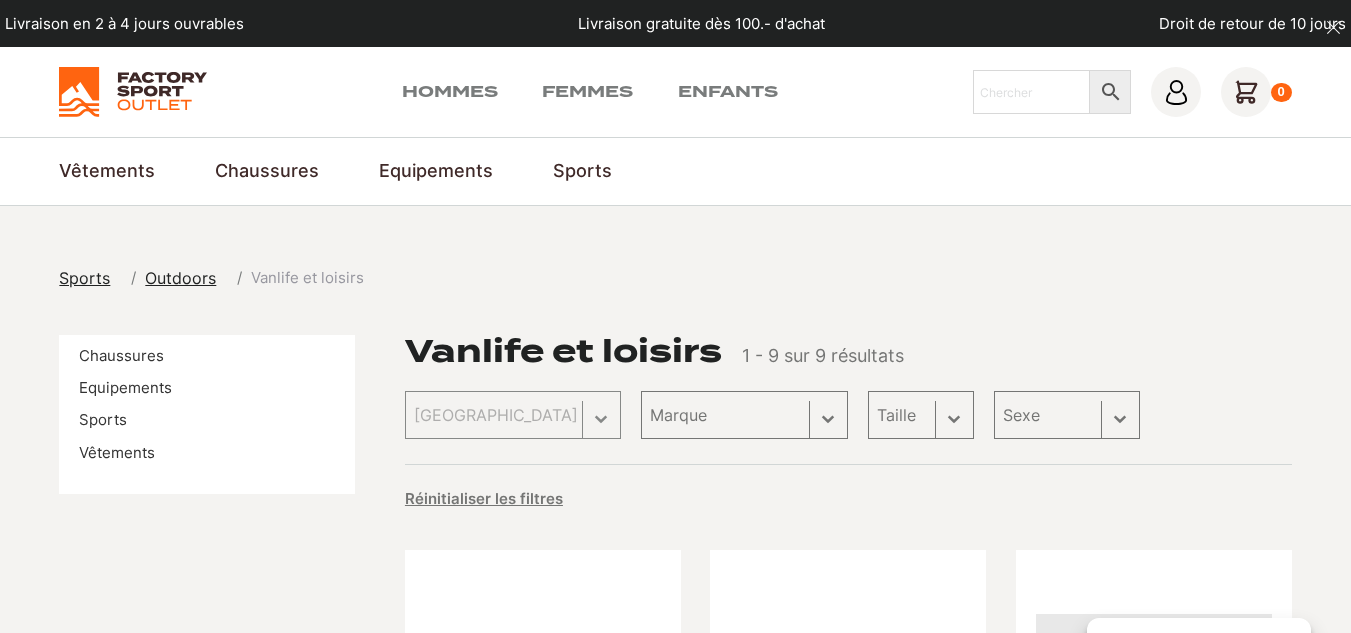 scroll, scrollTop: 0, scrollLeft: 0, axis: both 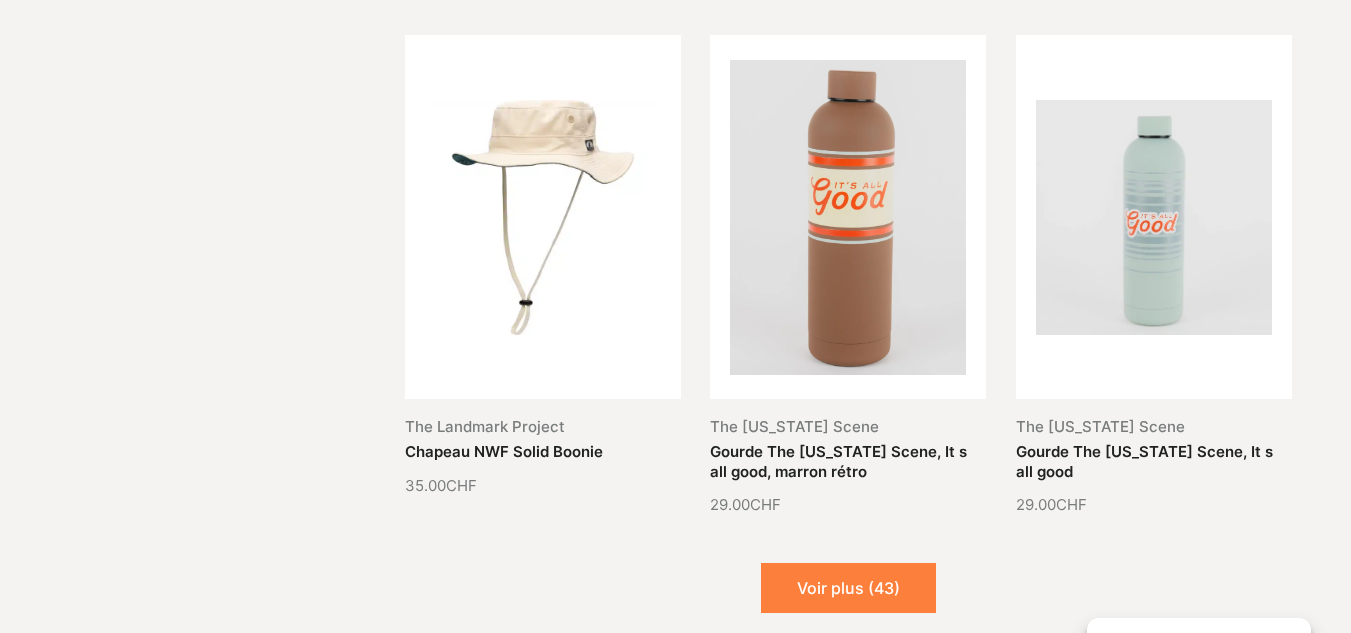 click on "Voir plus (43)" at bounding box center (848, 588) 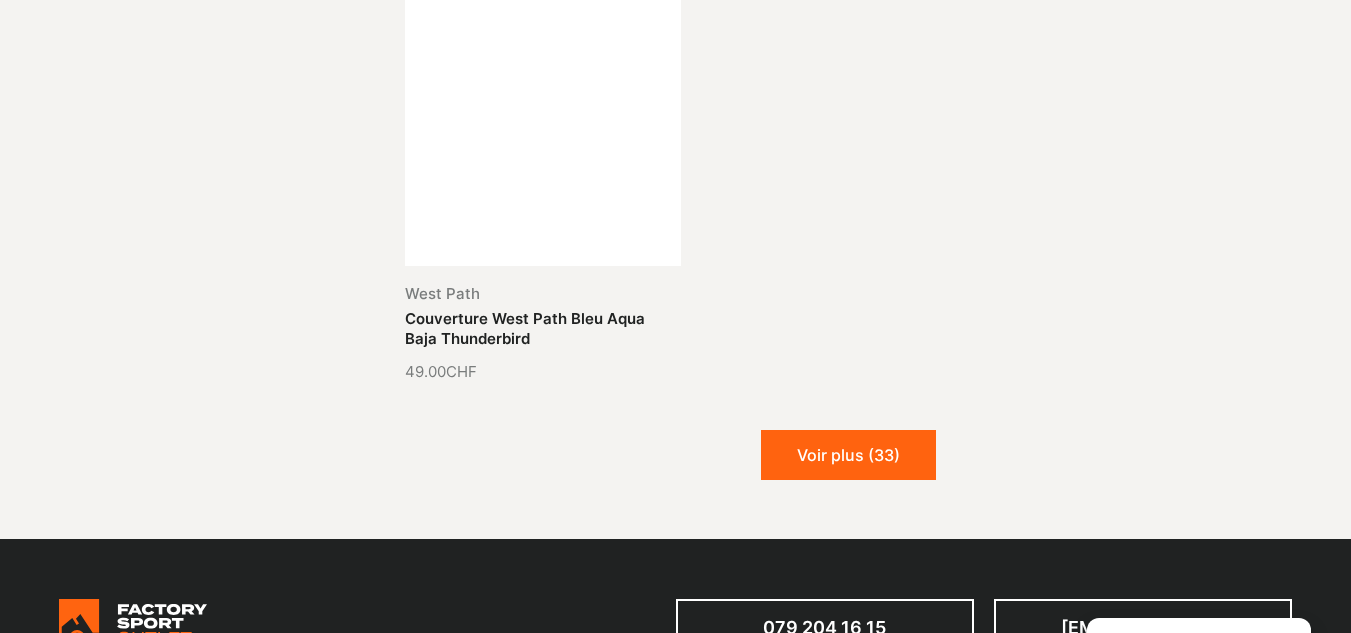 scroll, scrollTop: 4384, scrollLeft: 0, axis: vertical 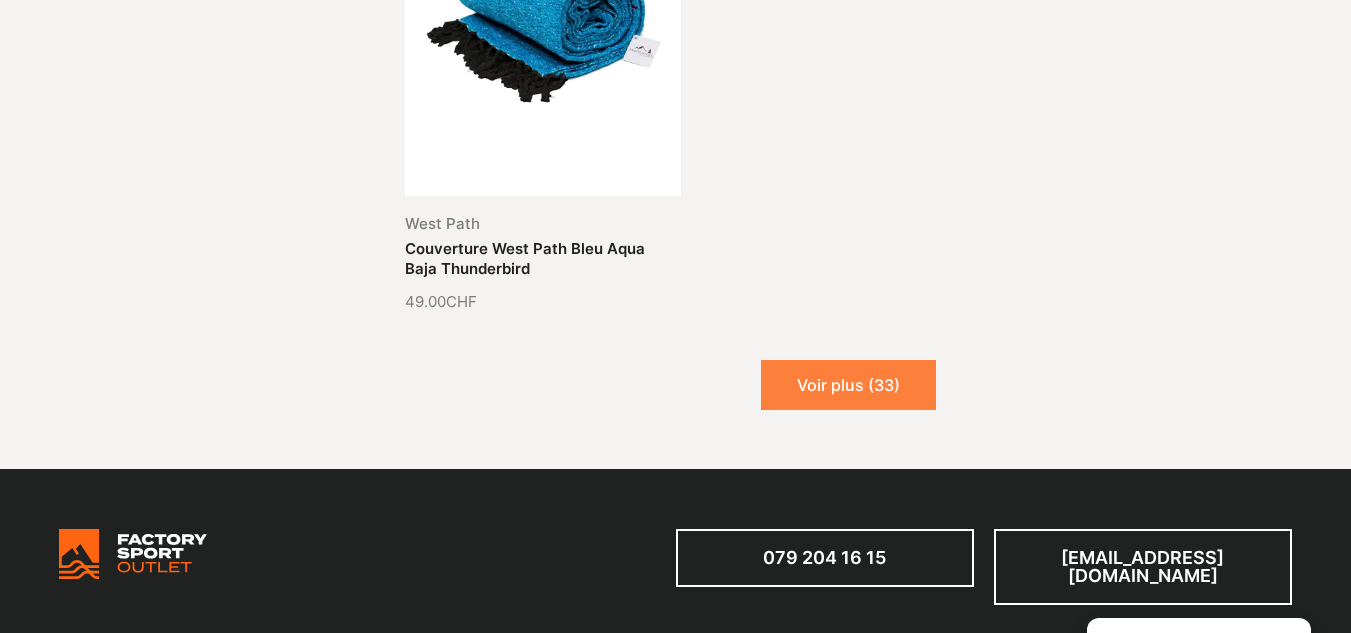 click on "Voir plus (33)" at bounding box center [848, 385] 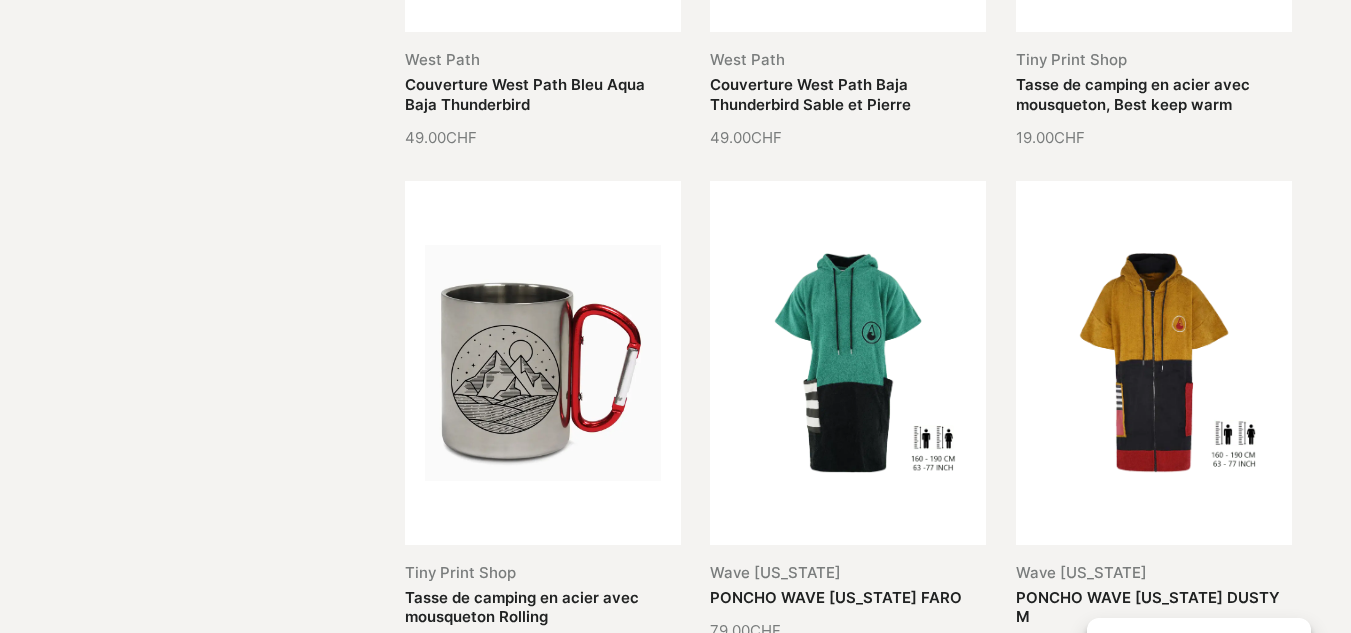 scroll, scrollTop: 4649, scrollLeft: 0, axis: vertical 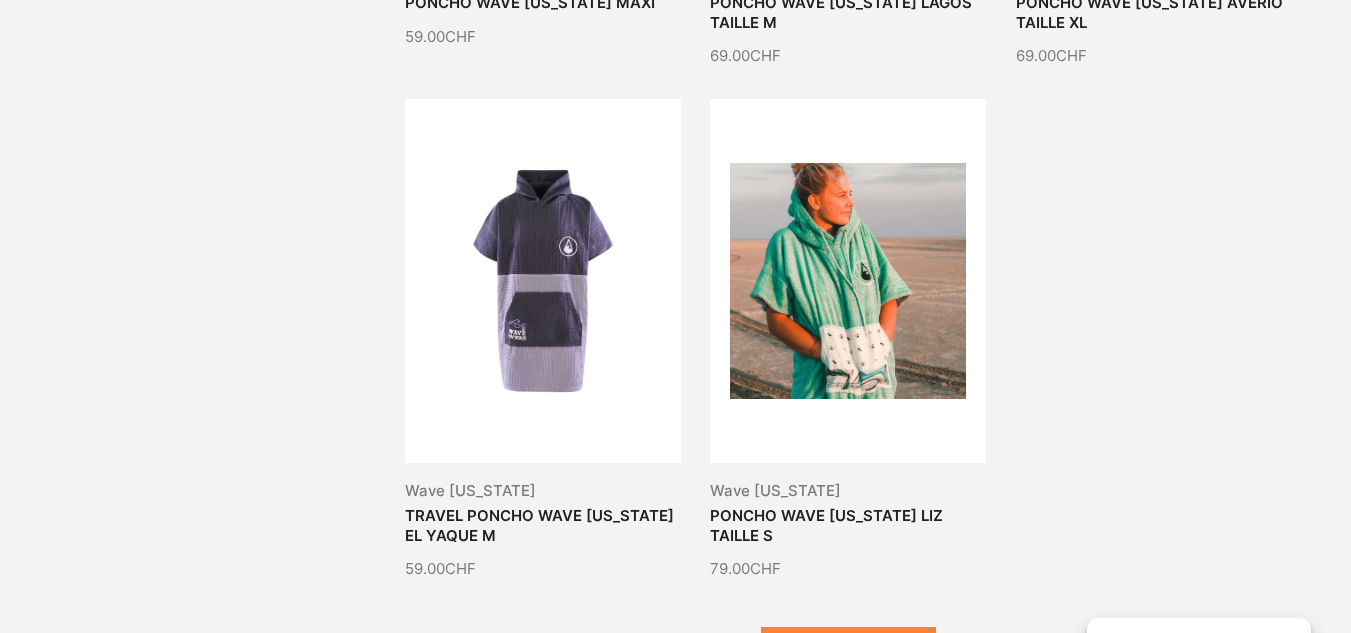 click on "Voir plus (23)" at bounding box center (848, 652) 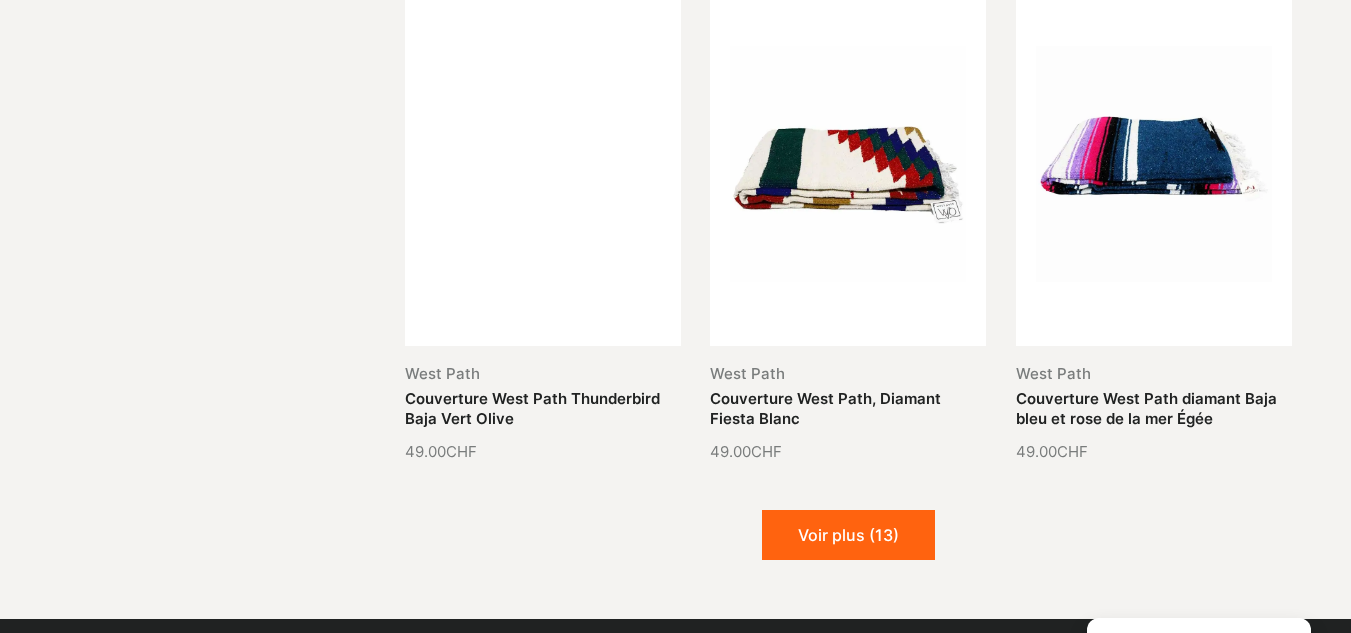 scroll, scrollTop: 7446, scrollLeft: 0, axis: vertical 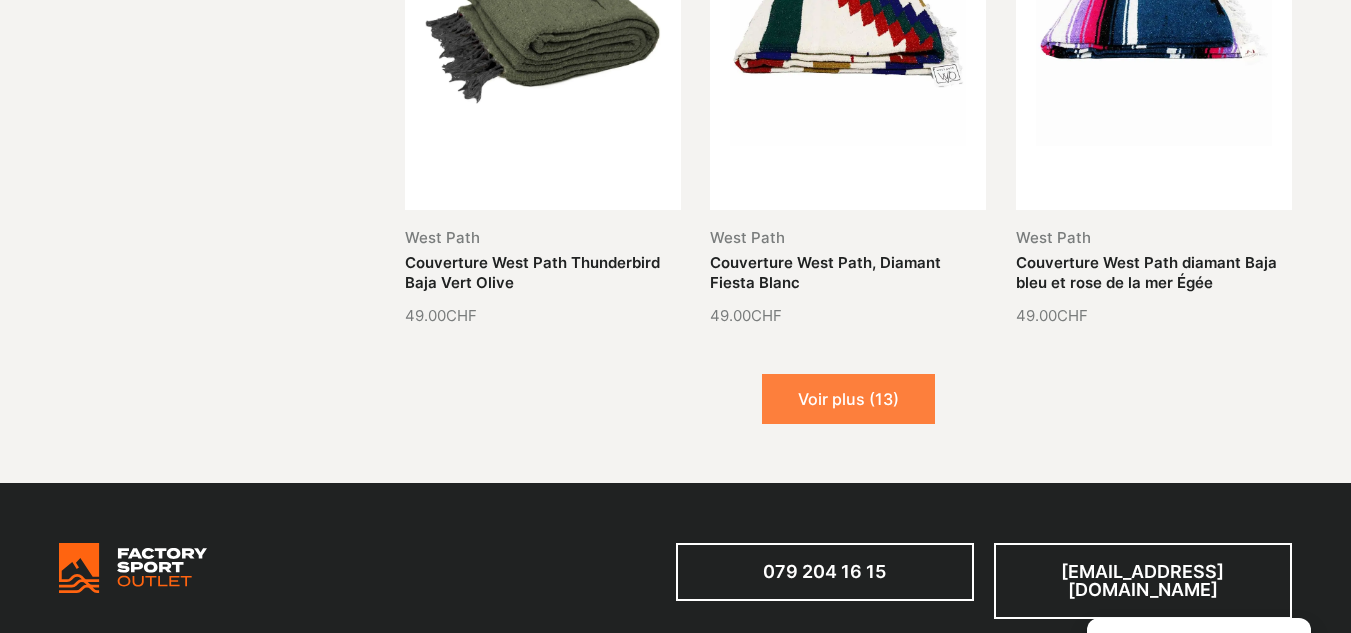 click on "Voir plus (13)" at bounding box center [848, 399] 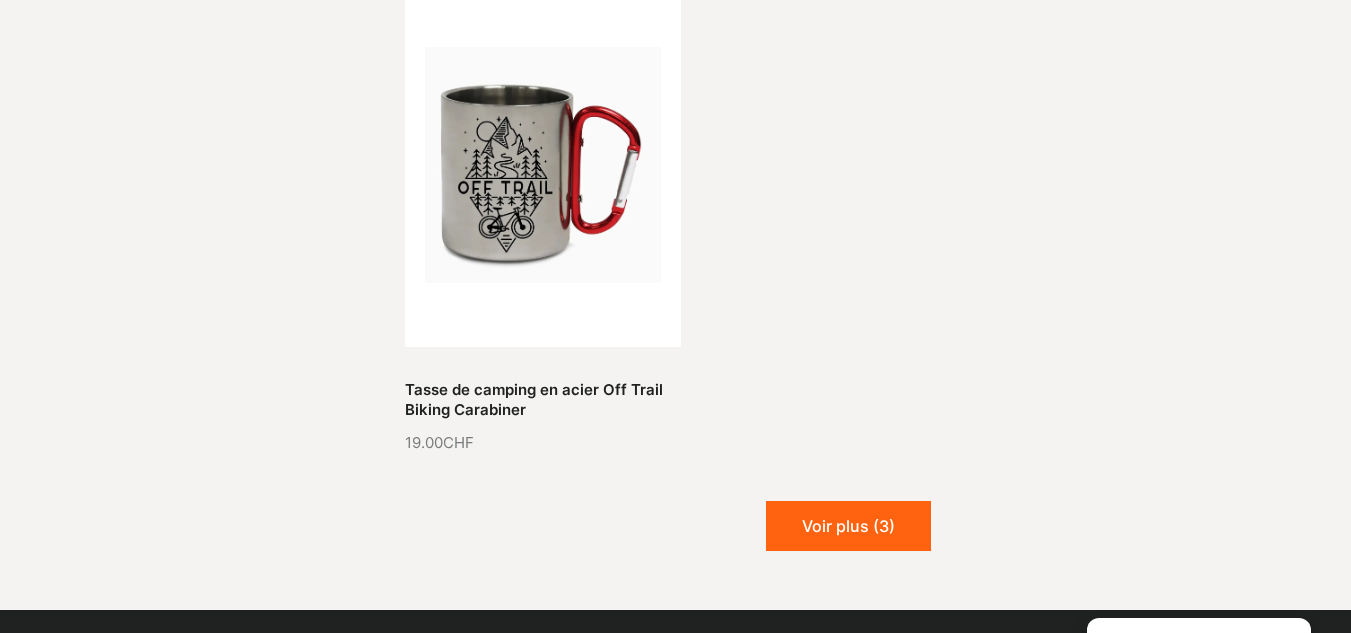 scroll, scrollTop: 9286, scrollLeft: 0, axis: vertical 